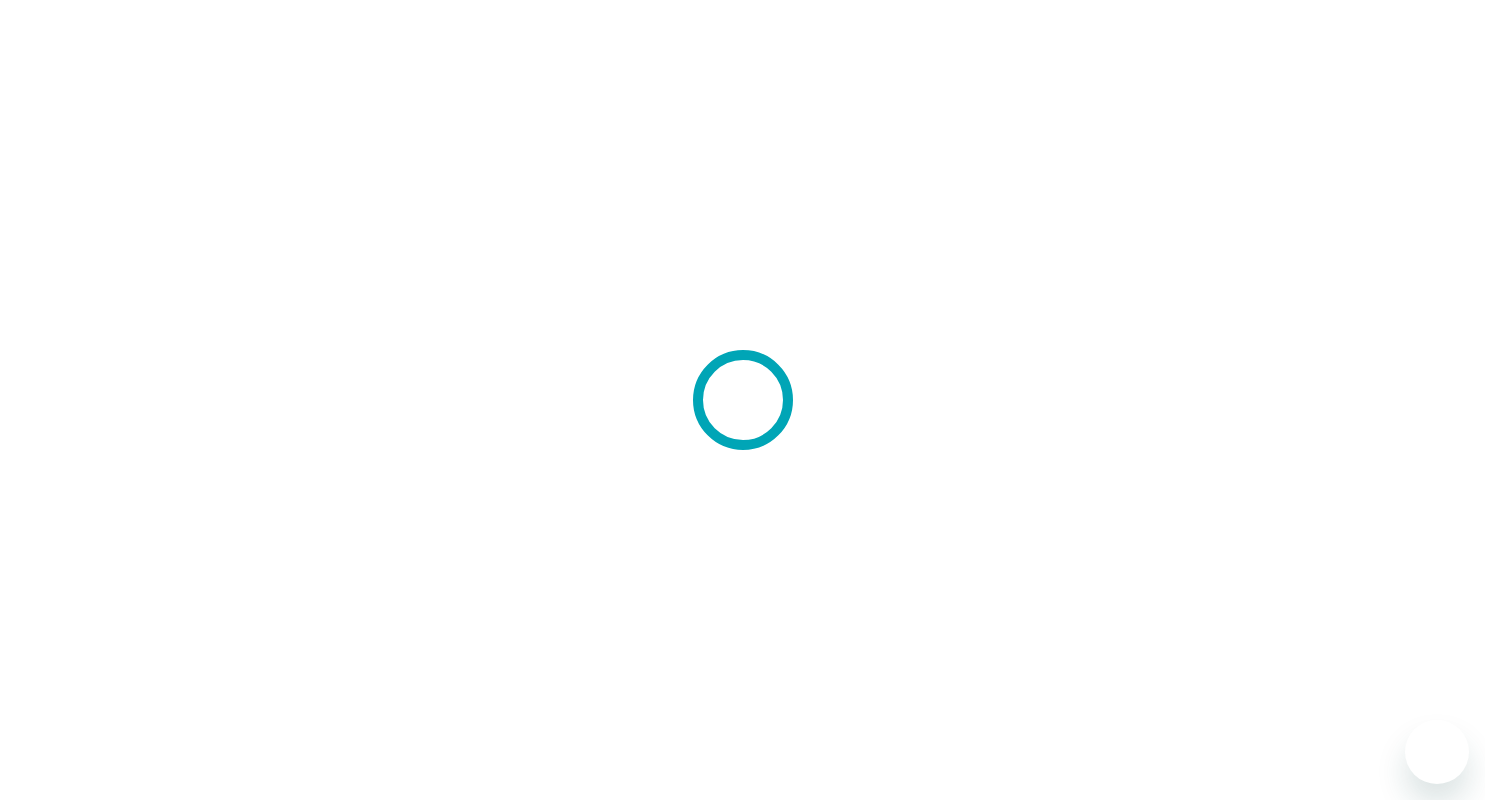 scroll, scrollTop: 0, scrollLeft: 0, axis: both 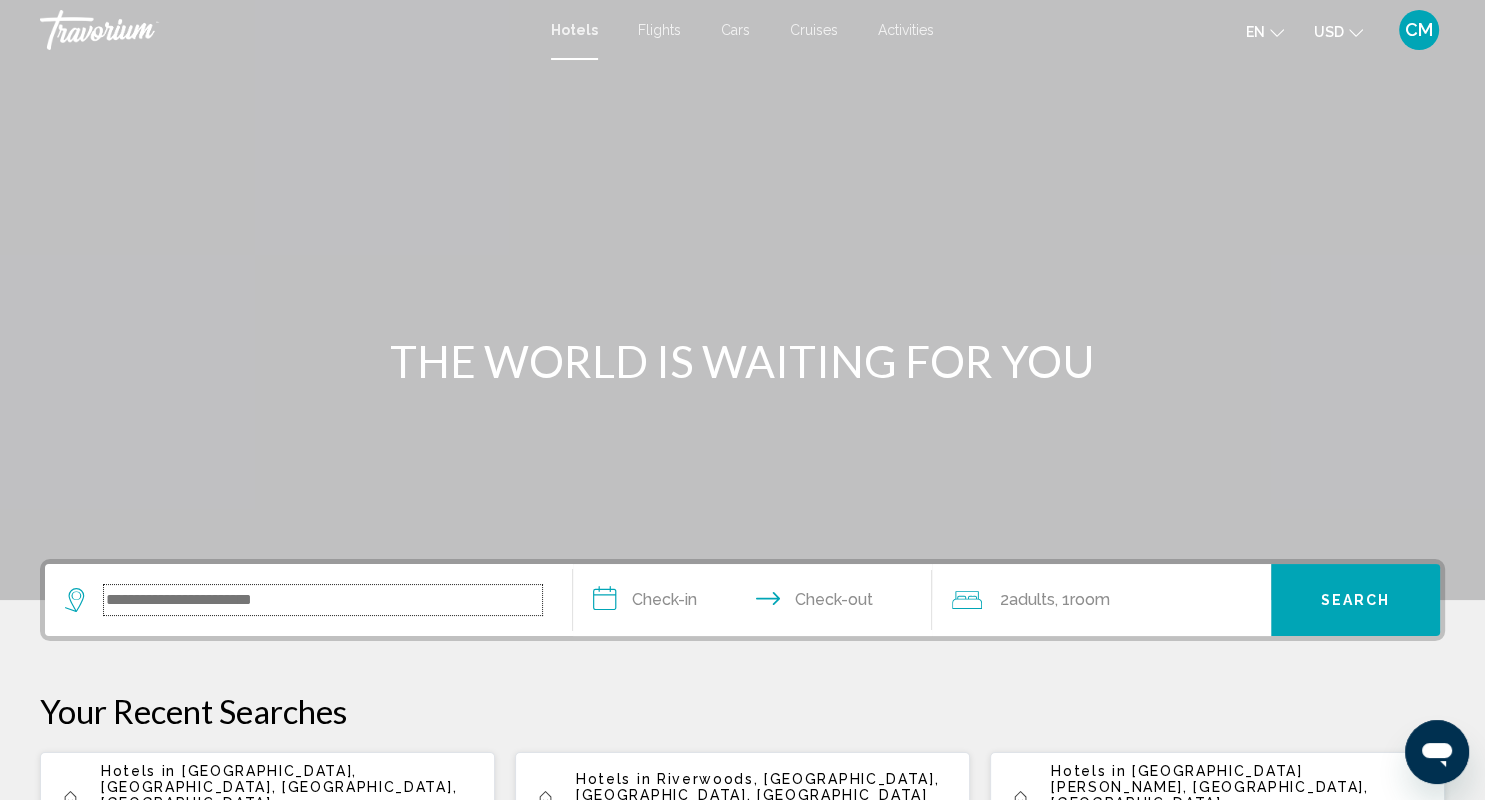 click at bounding box center [323, 600] 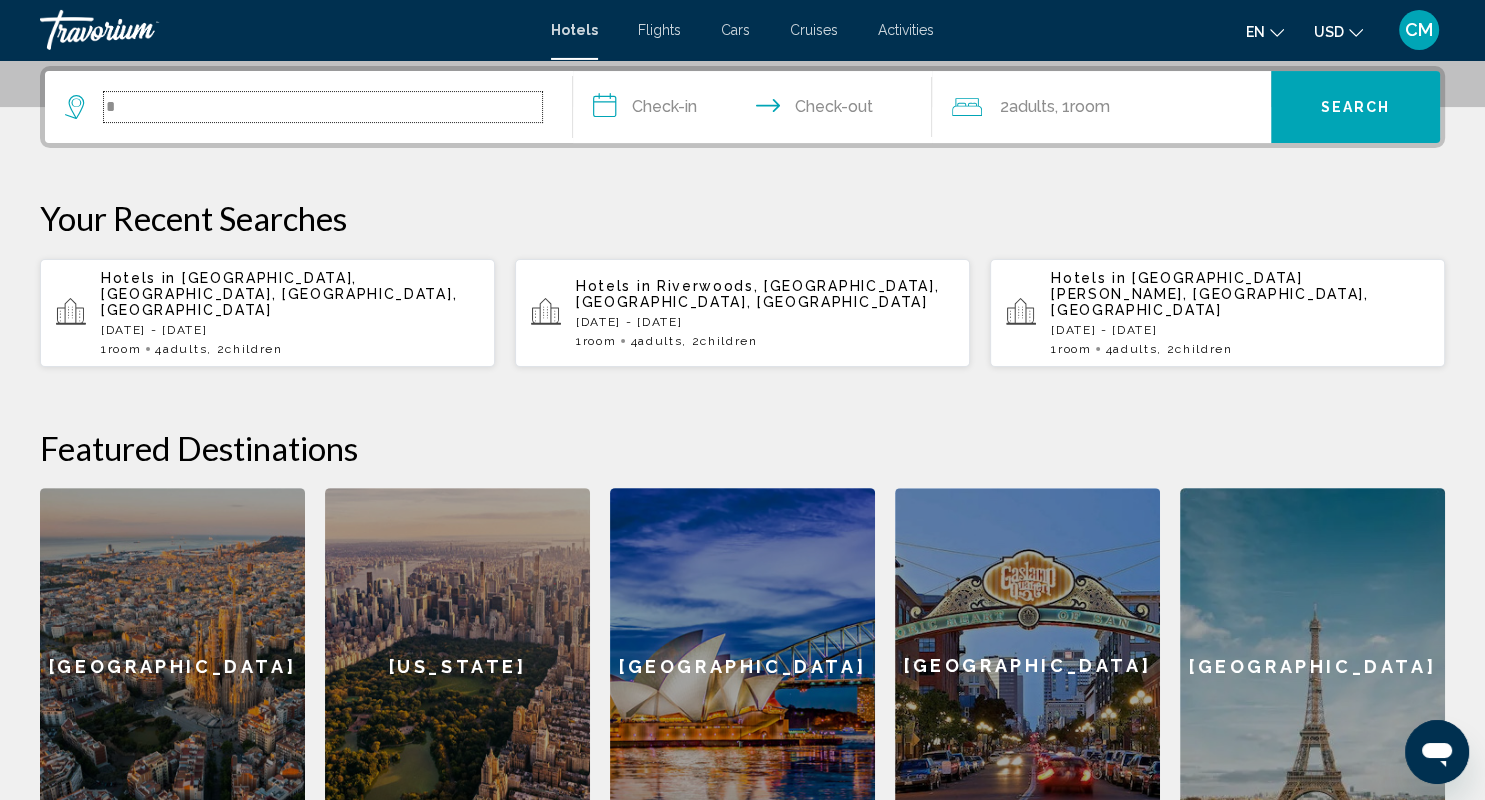 scroll, scrollTop: 494, scrollLeft: 0, axis: vertical 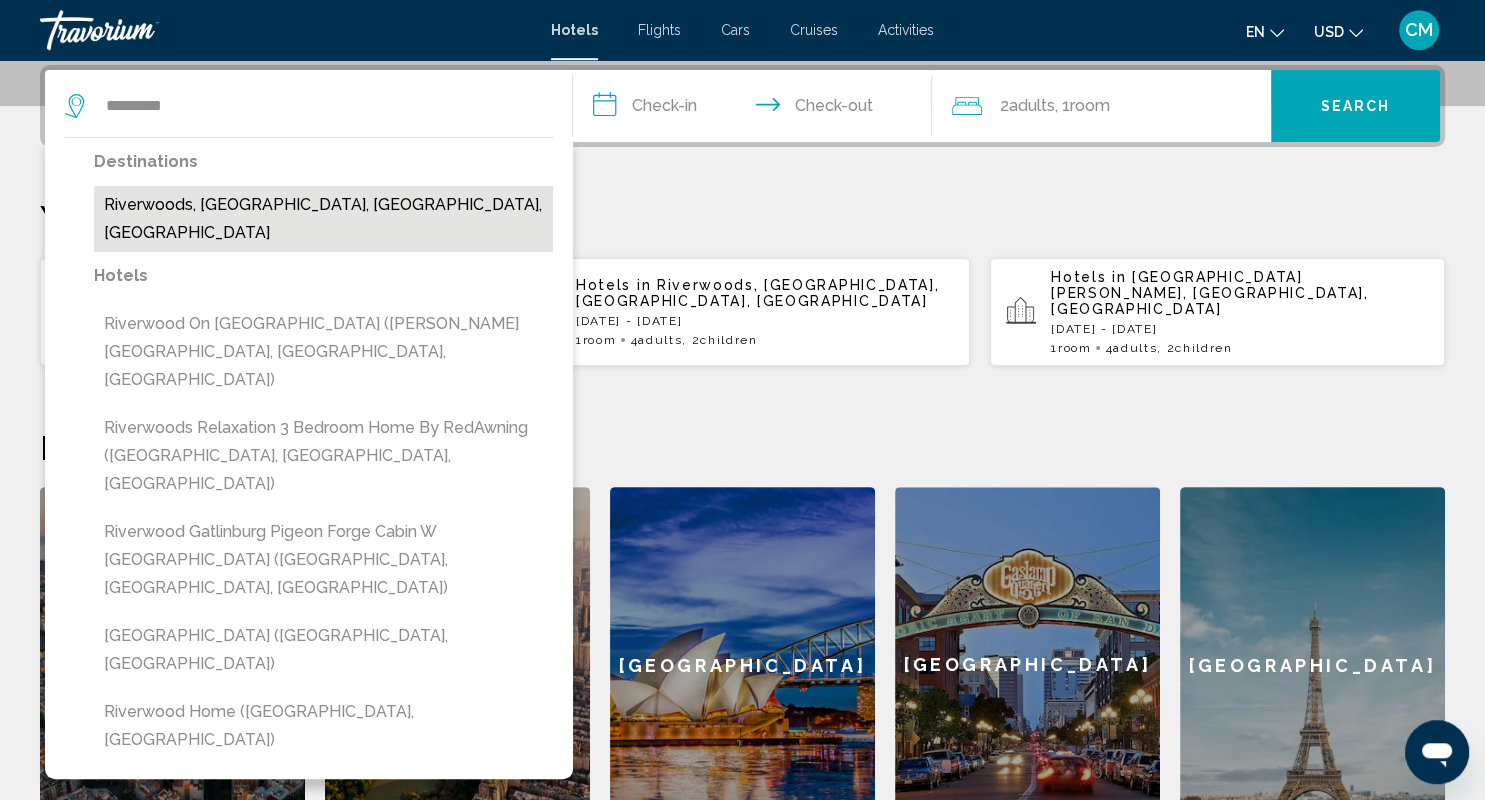click on "Riverwoods, [GEOGRAPHIC_DATA], [GEOGRAPHIC_DATA], [GEOGRAPHIC_DATA]" at bounding box center (323, 219) 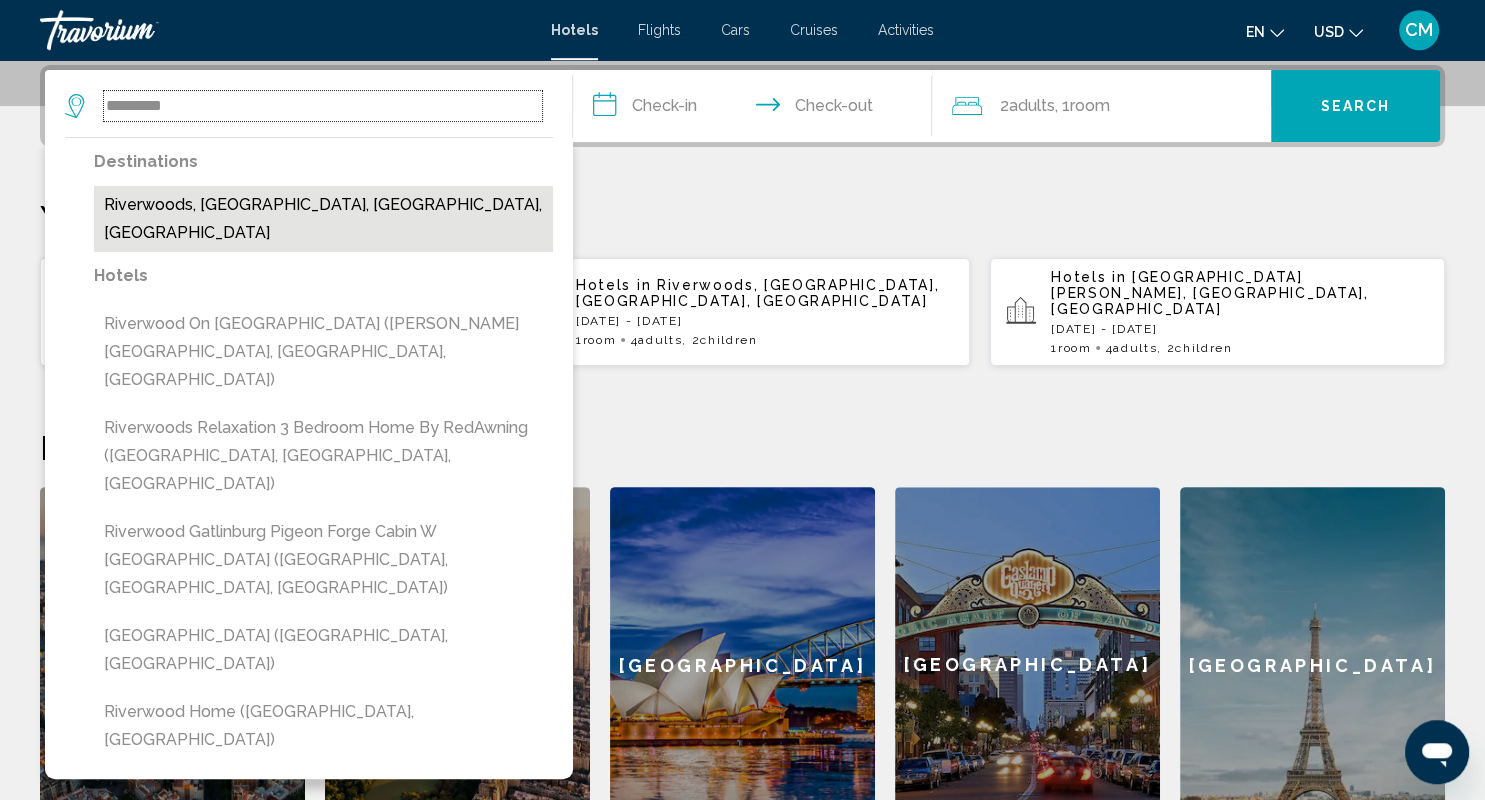 type on "**********" 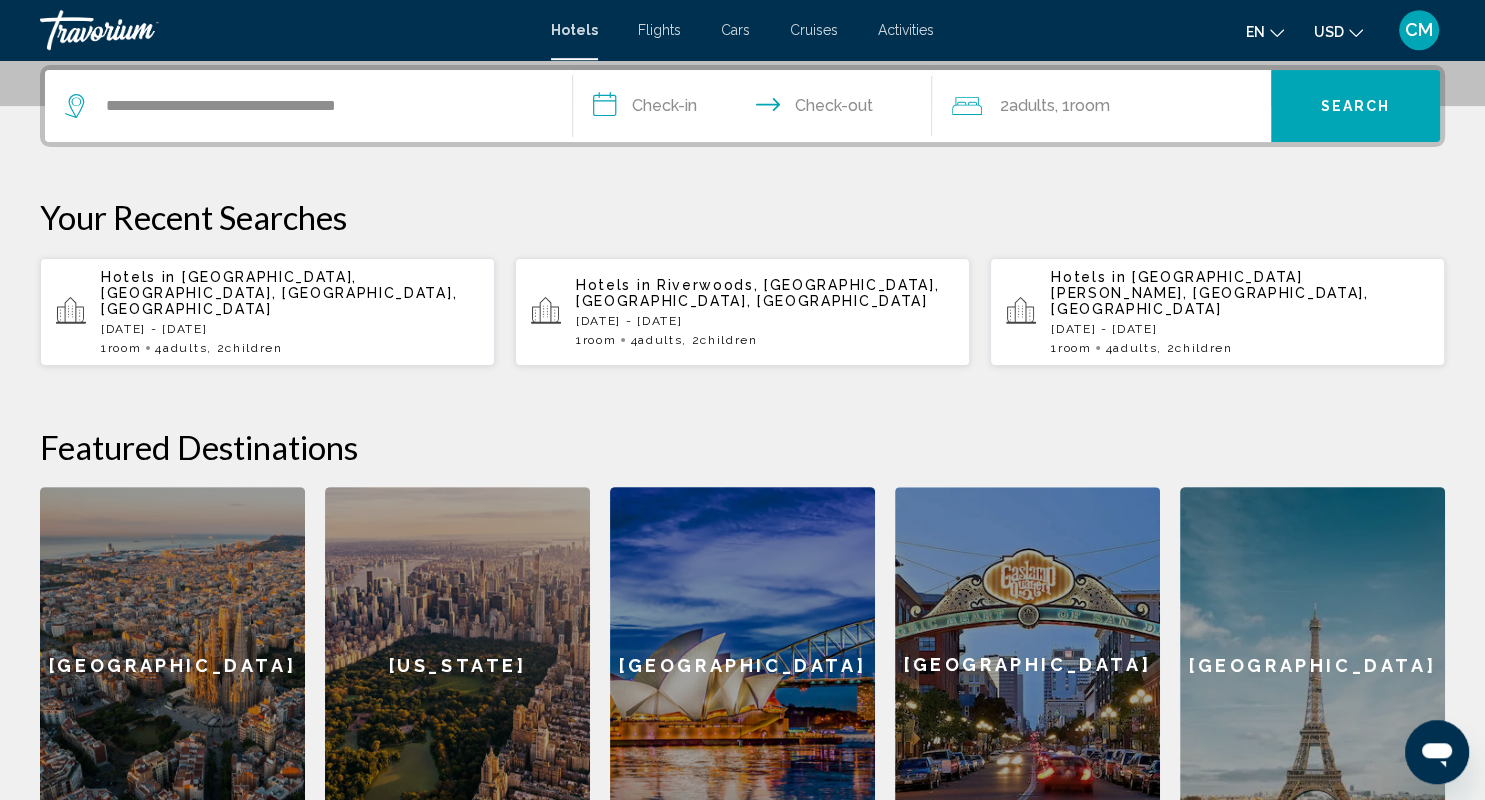 click on "**********" at bounding box center (756, 109) 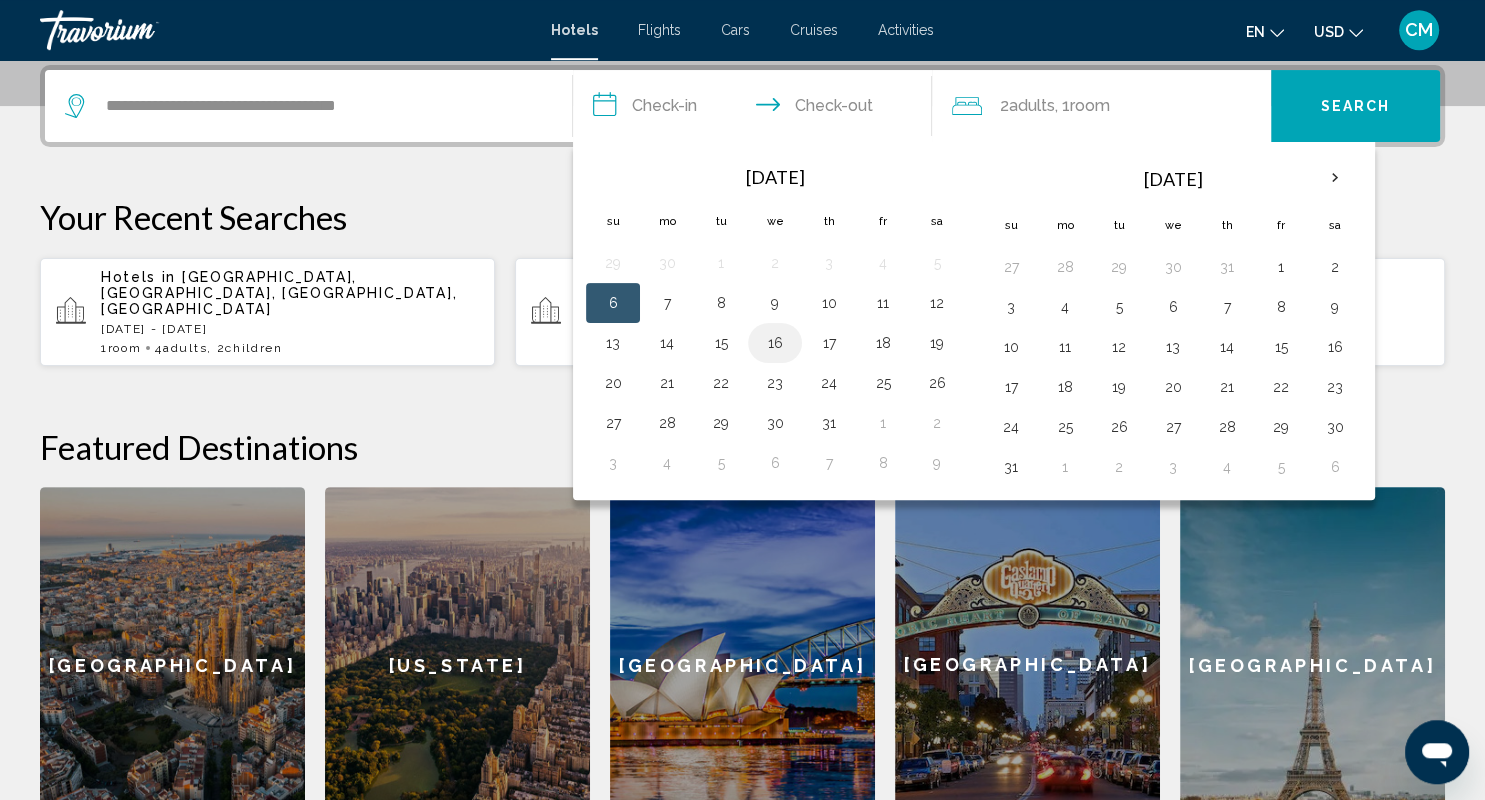 click on "16" at bounding box center (775, 343) 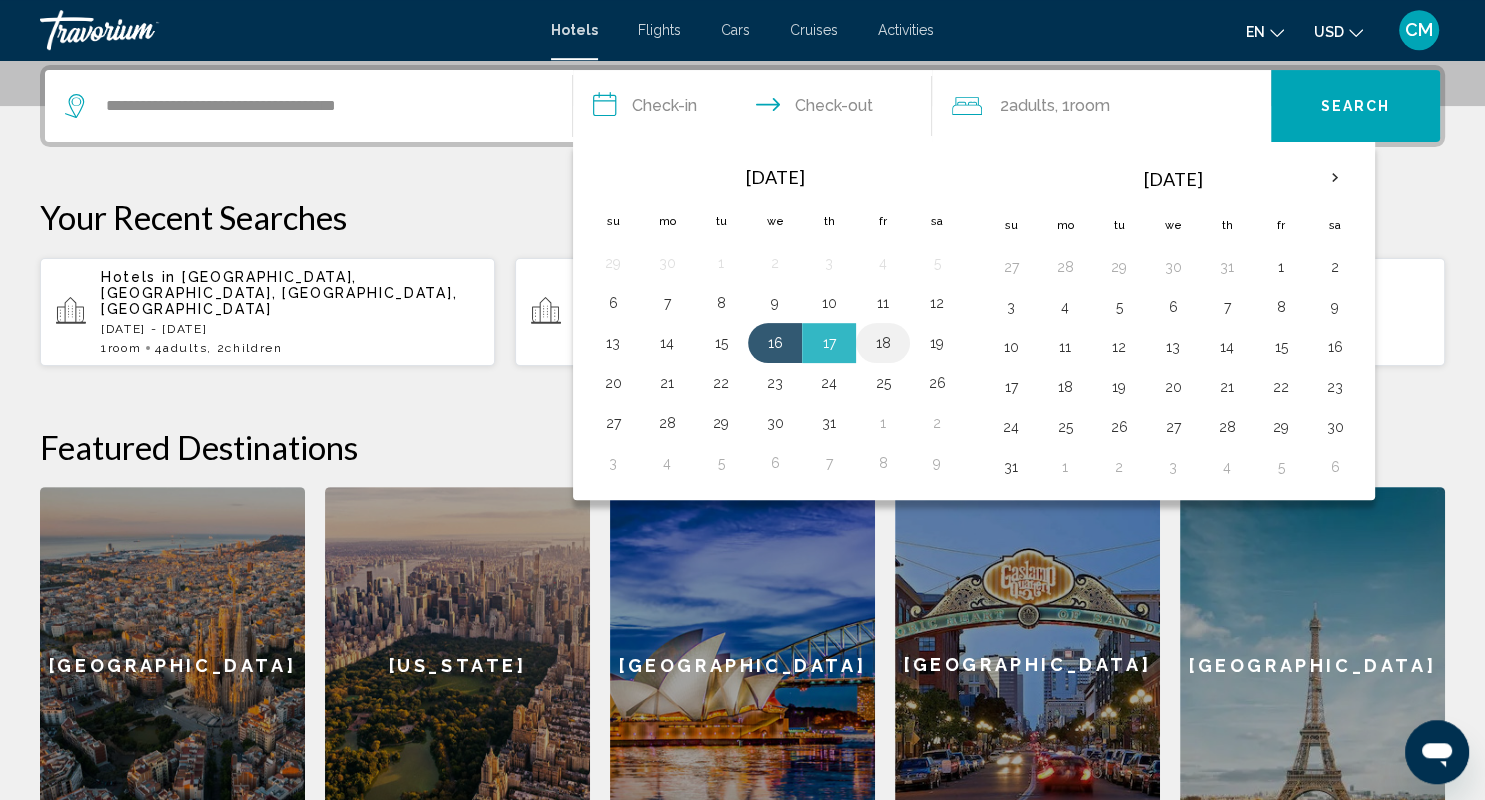 click on "18" at bounding box center (883, 343) 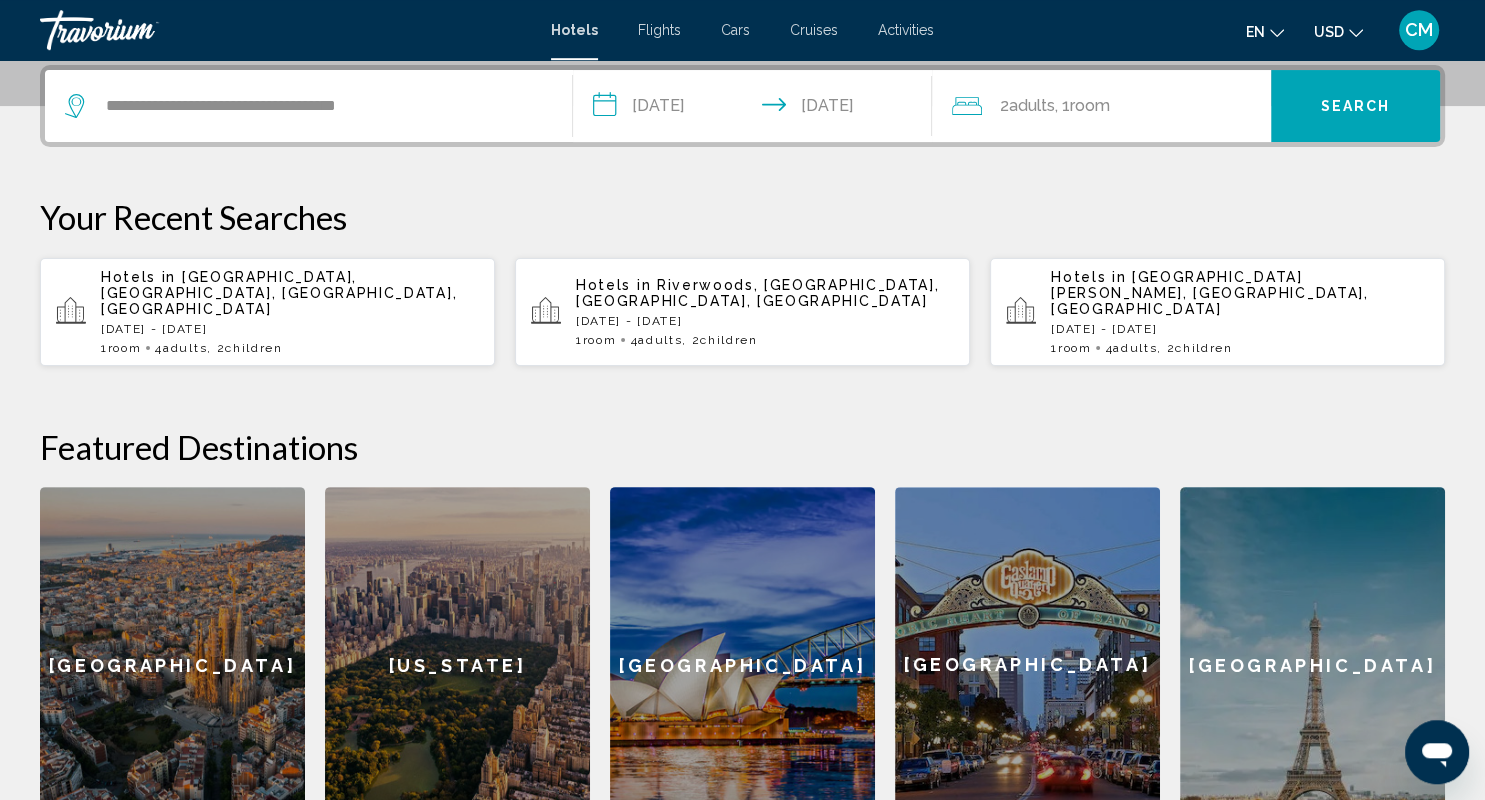 click on "Room" 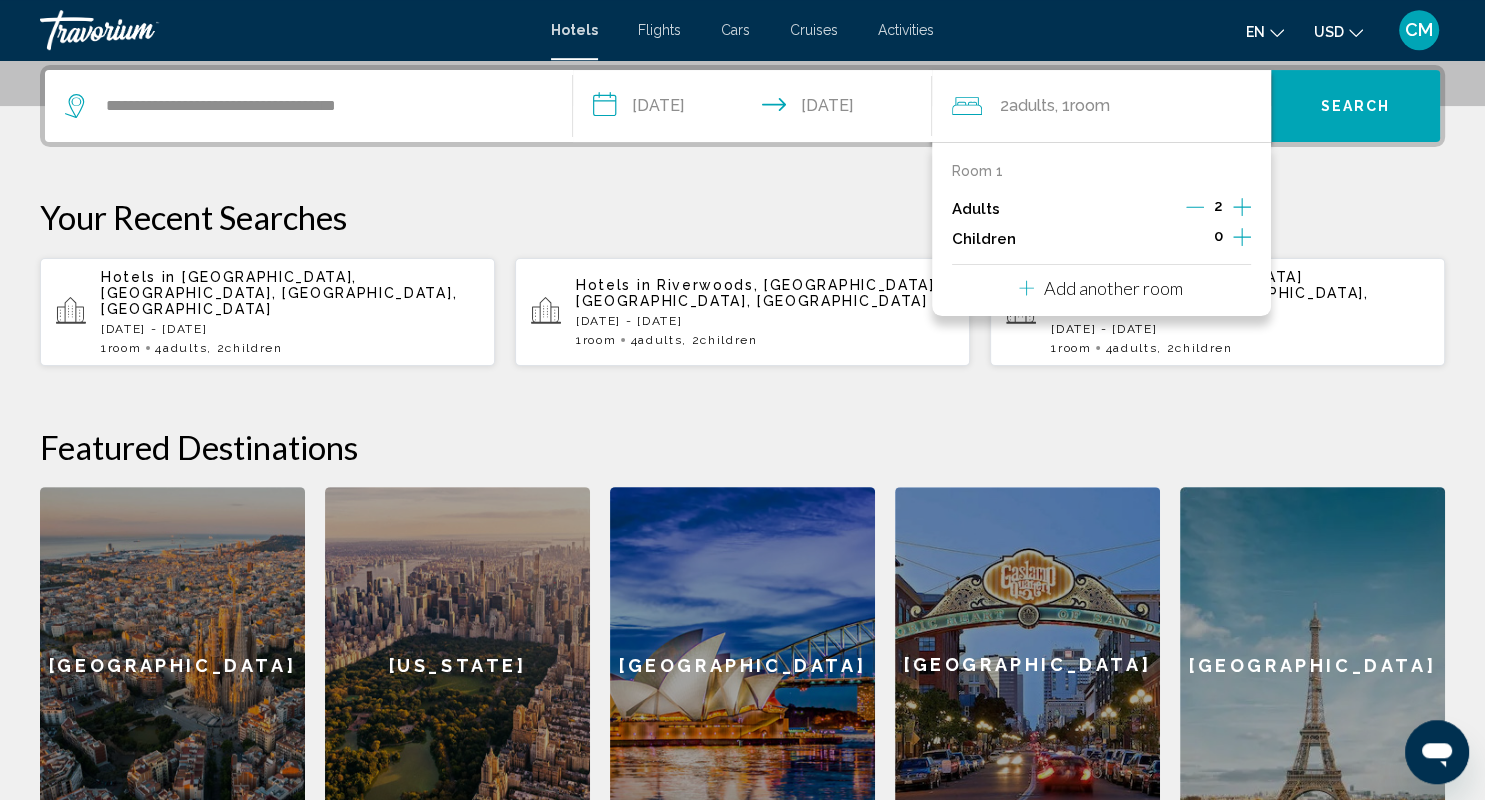 click 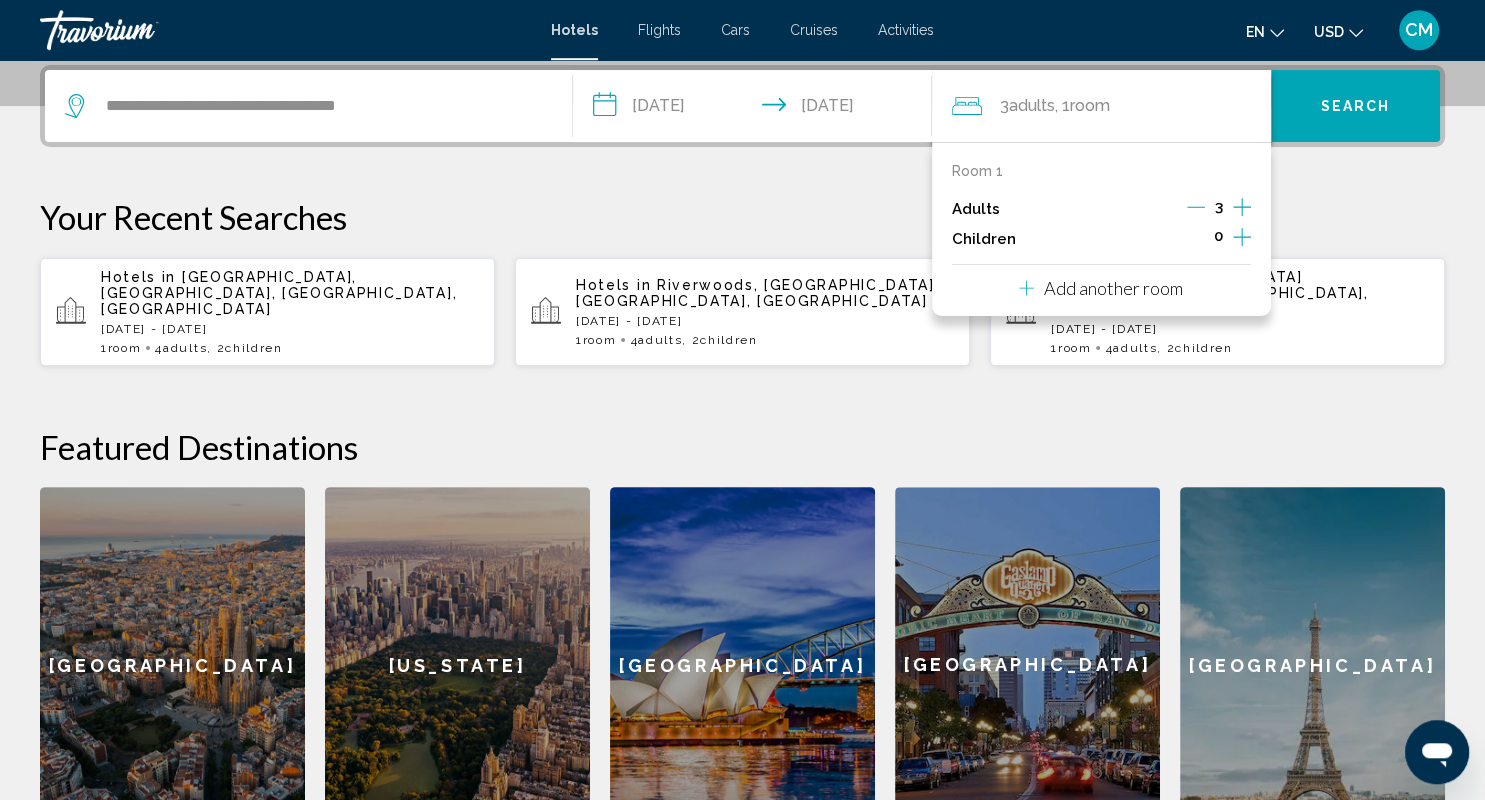 click 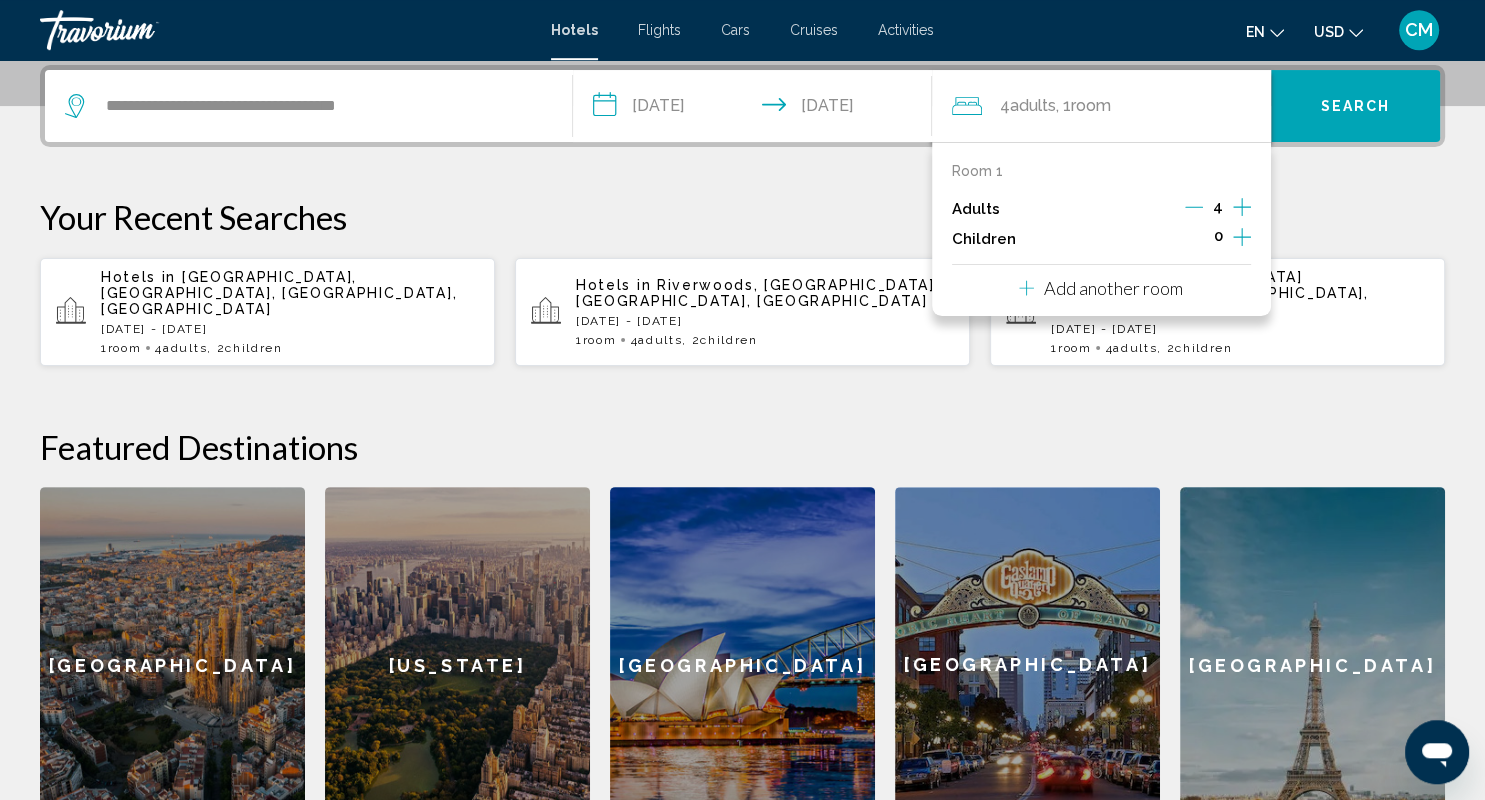 click 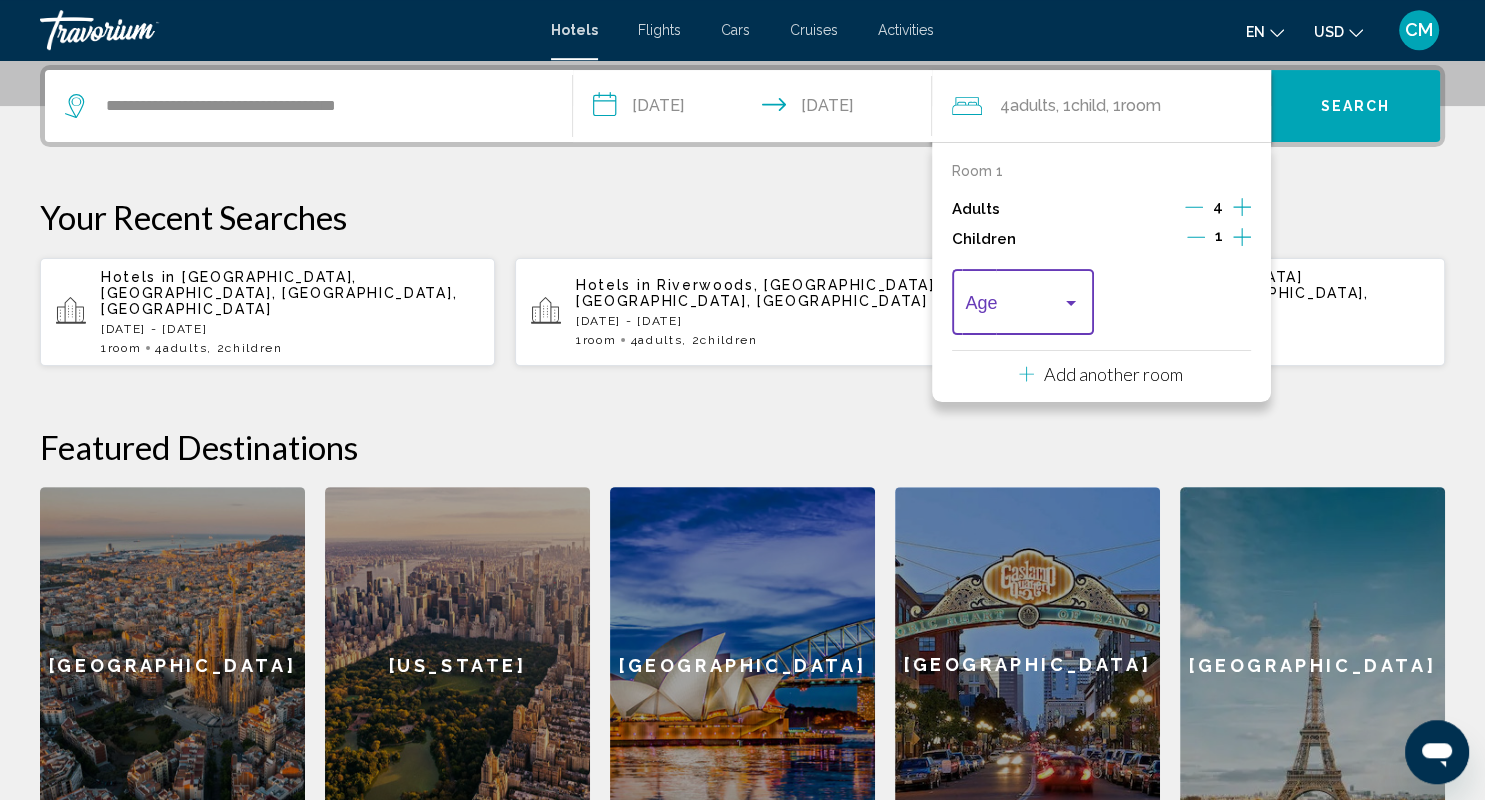 click at bounding box center (1071, 303) 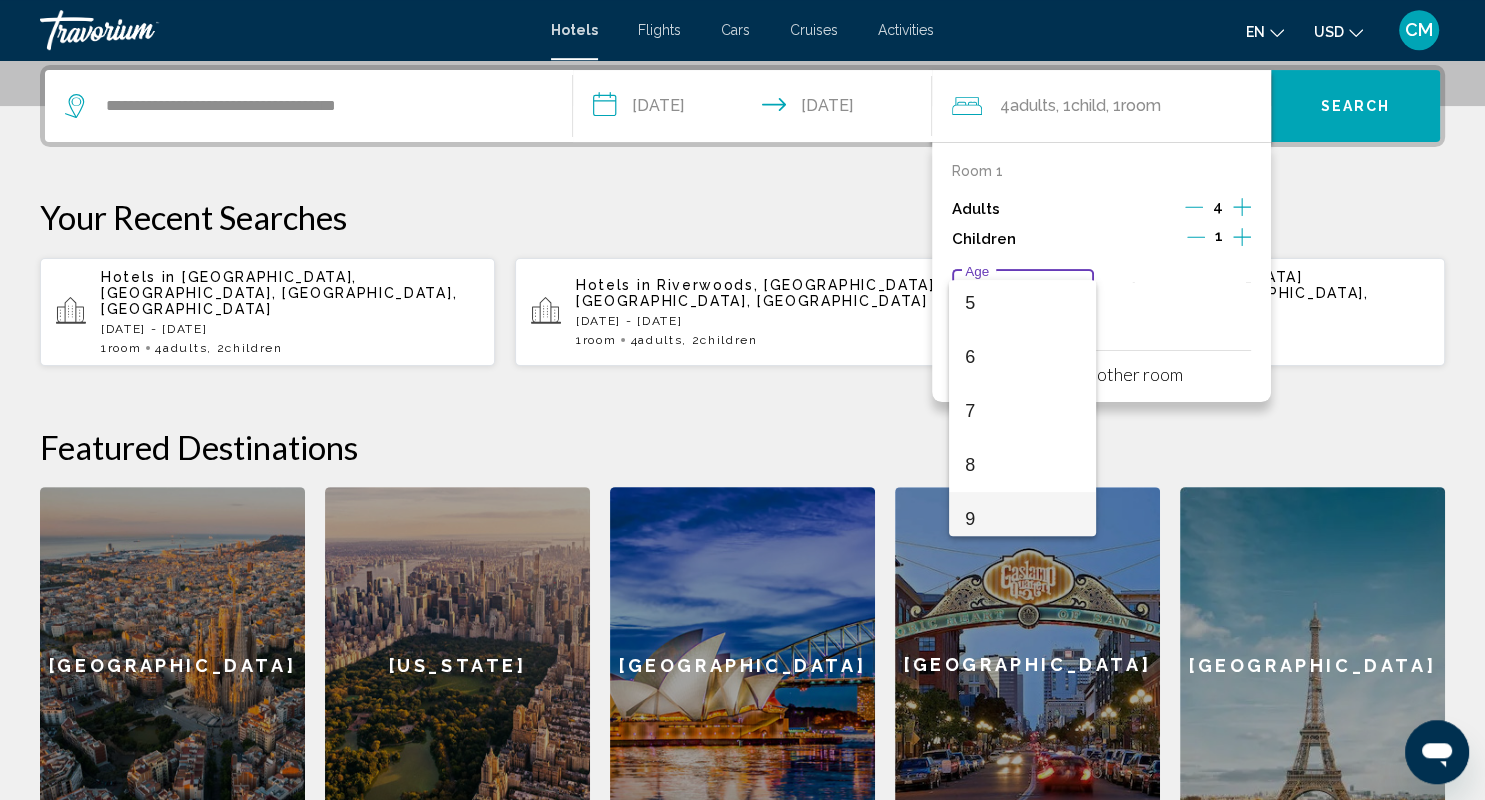 scroll, scrollTop: 325, scrollLeft: 0, axis: vertical 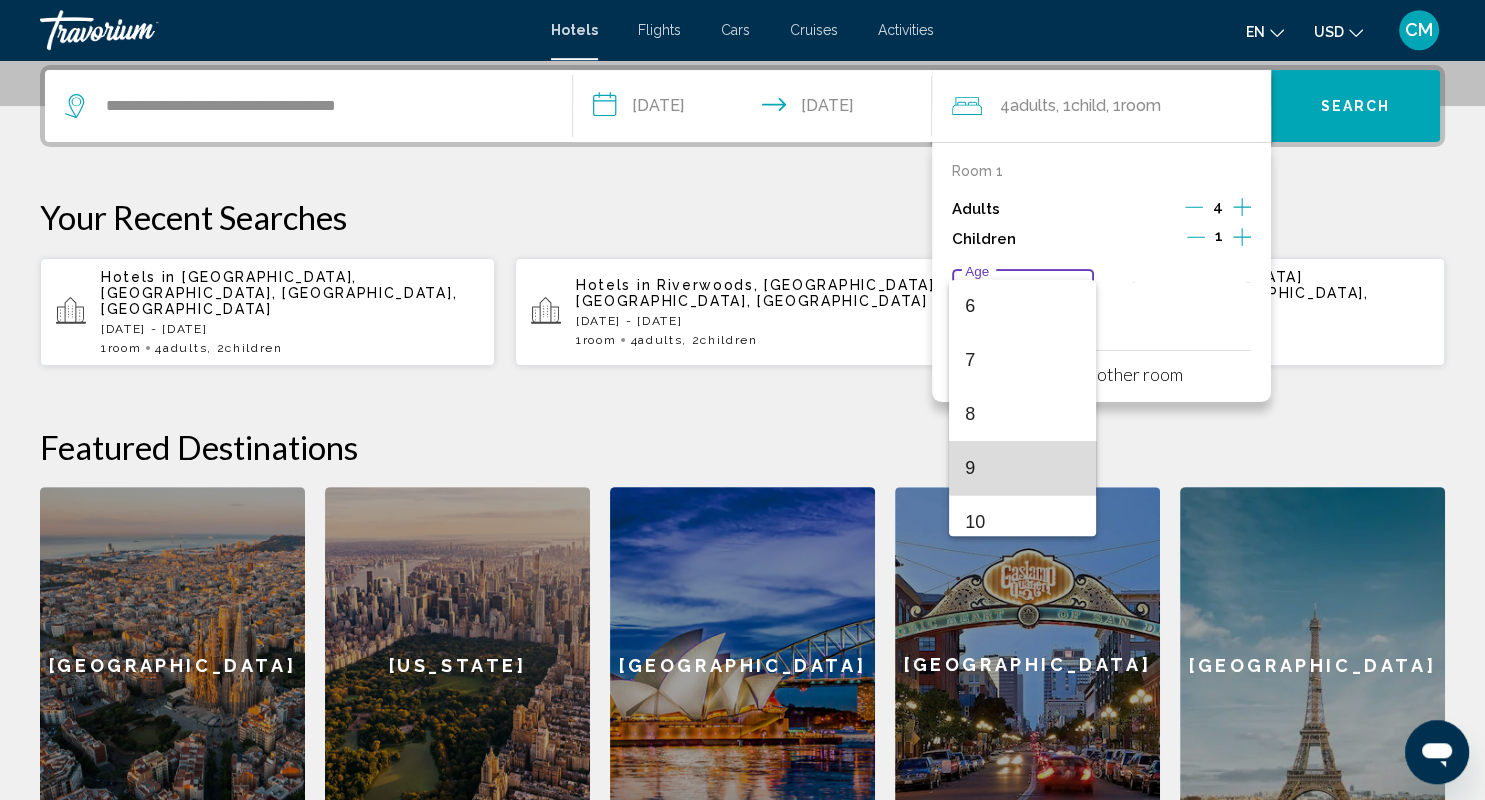 click on "9" at bounding box center (1022, 468) 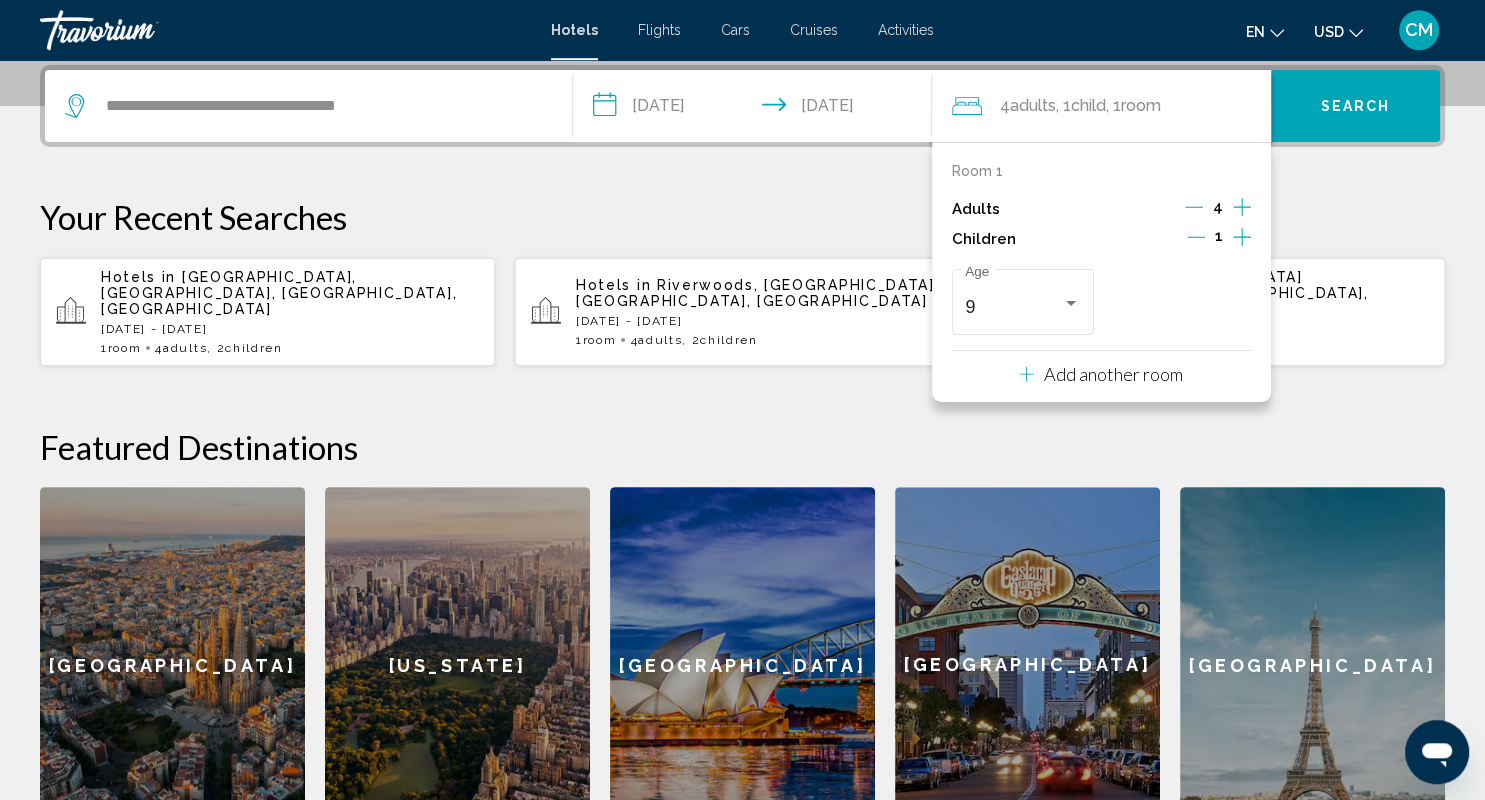 click 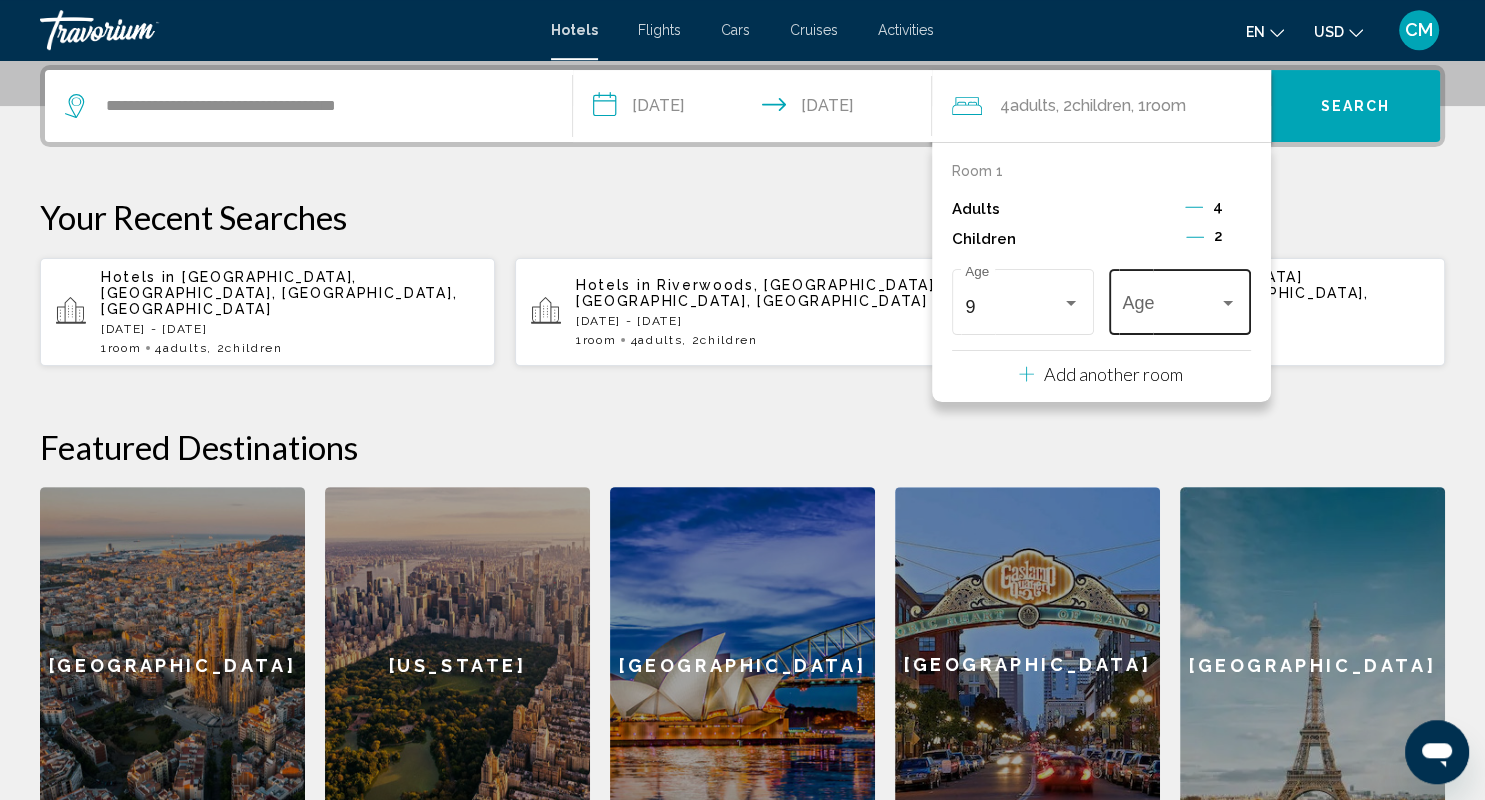 click on "Age" at bounding box center (1179, 299) 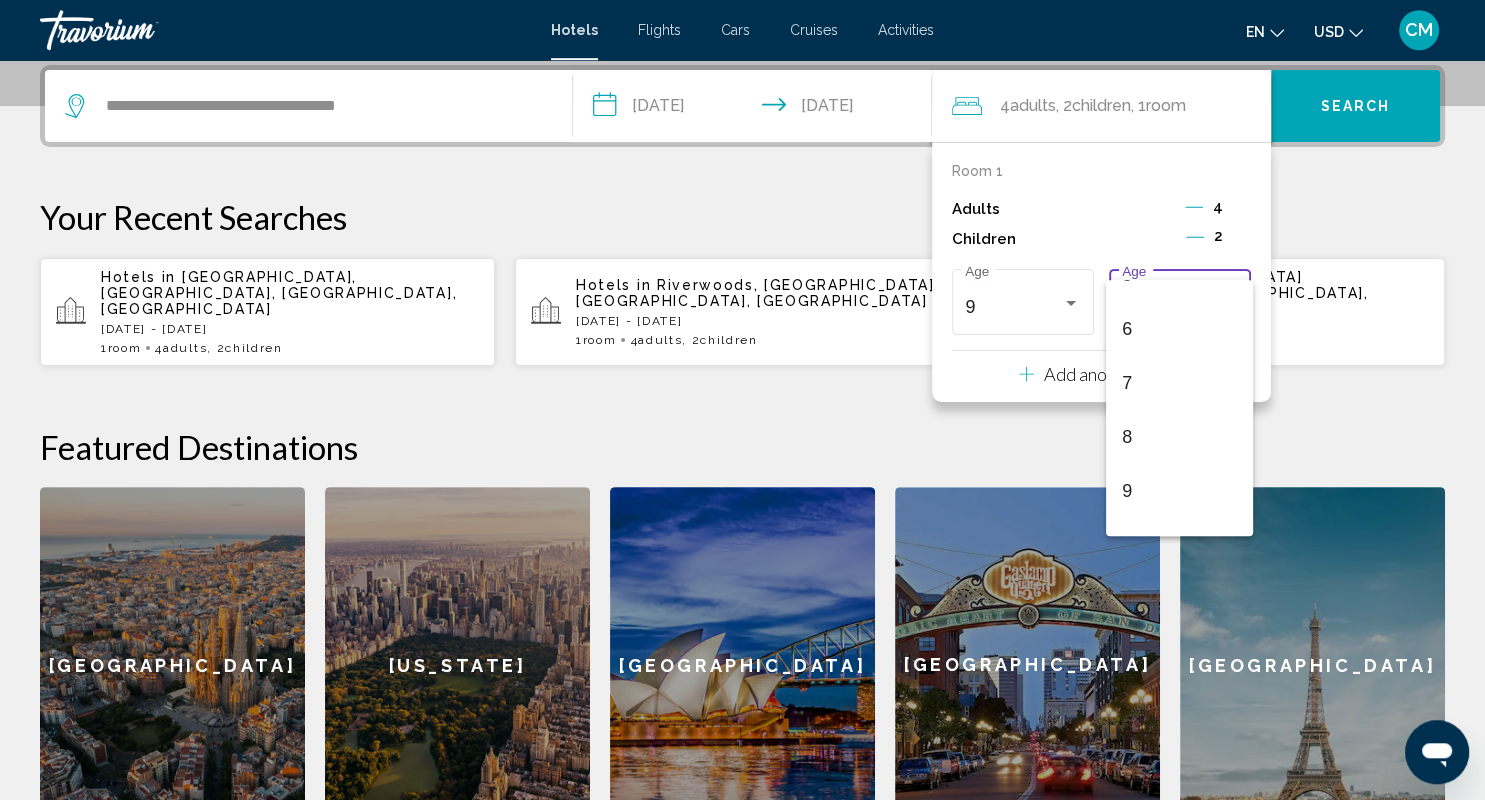 scroll, scrollTop: 452, scrollLeft: 0, axis: vertical 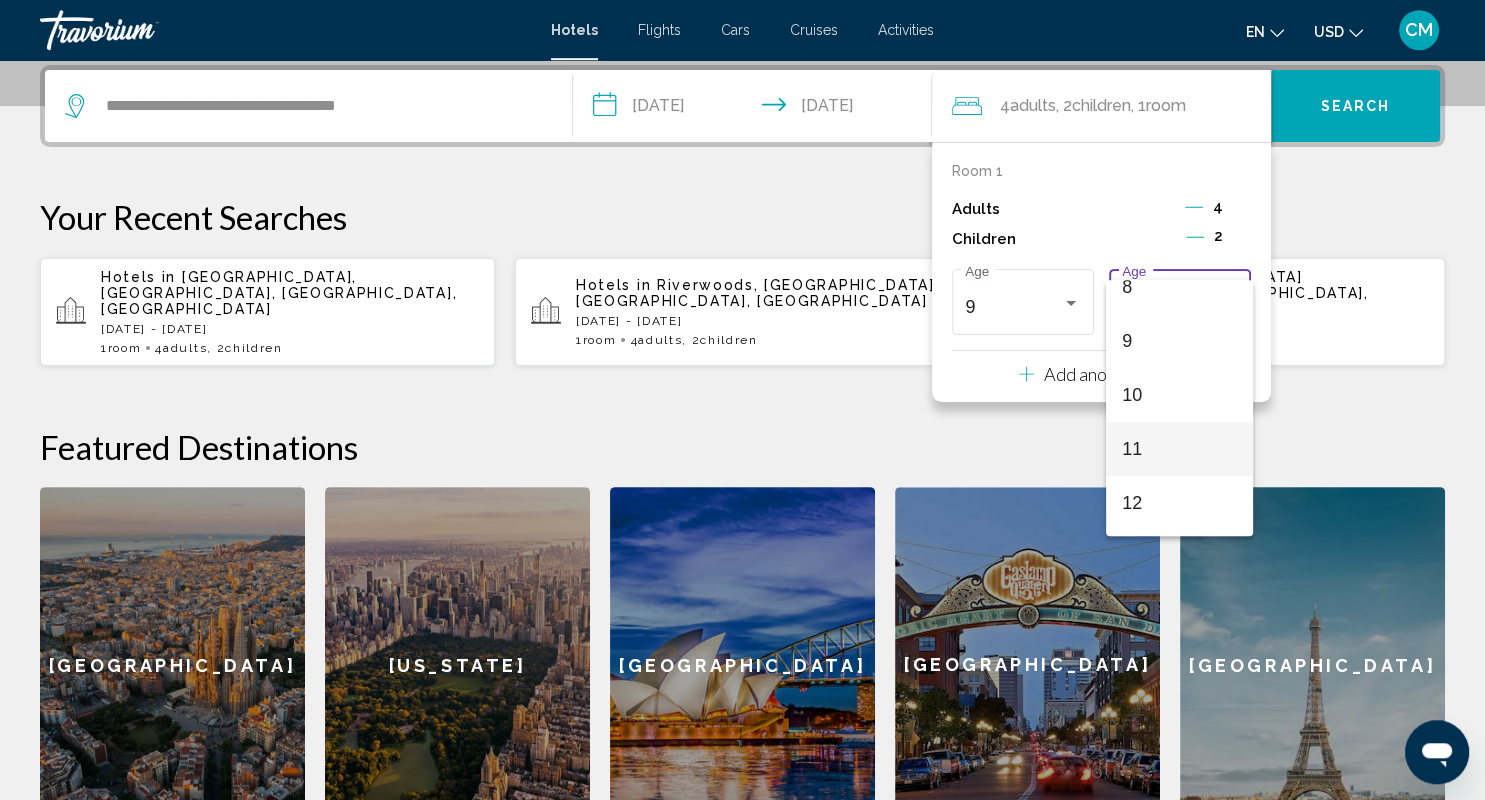click on "11" at bounding box center [1179, 449] 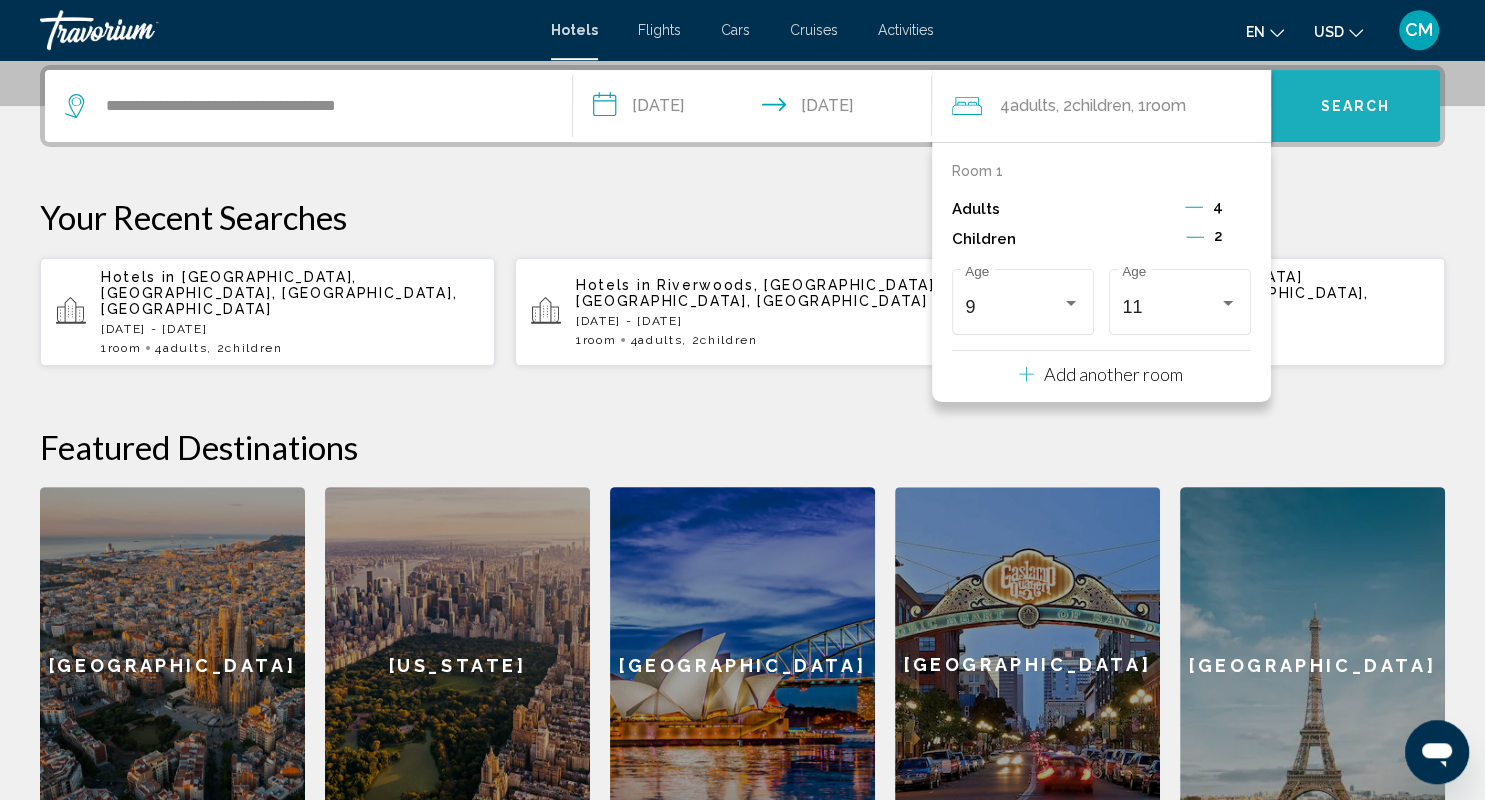 click on "Search" at bounding box center (1355, 106) 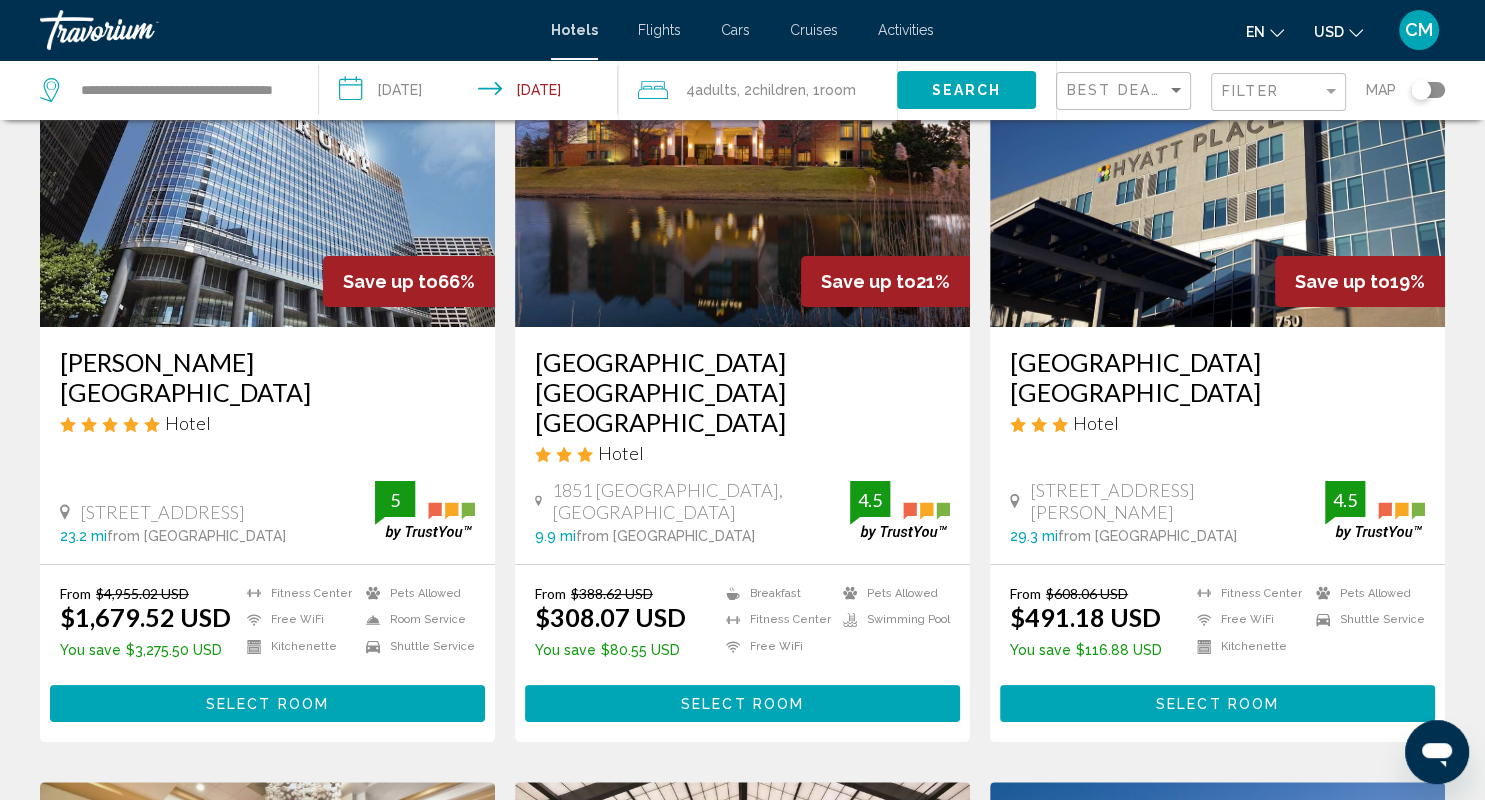 scroll, scrollTop: 216, scrollLeft: 0, axis: vertical 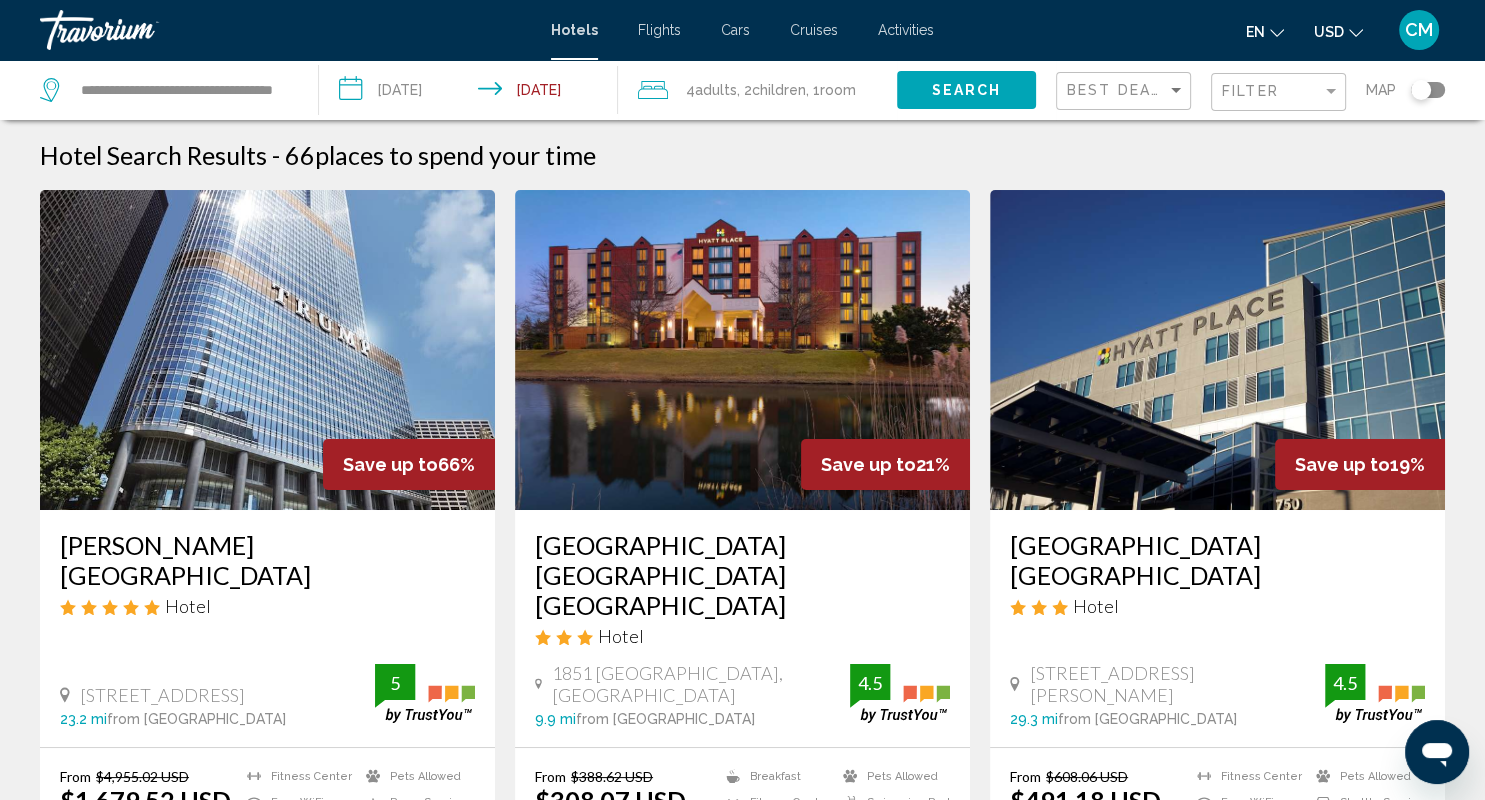 click on "Filter" 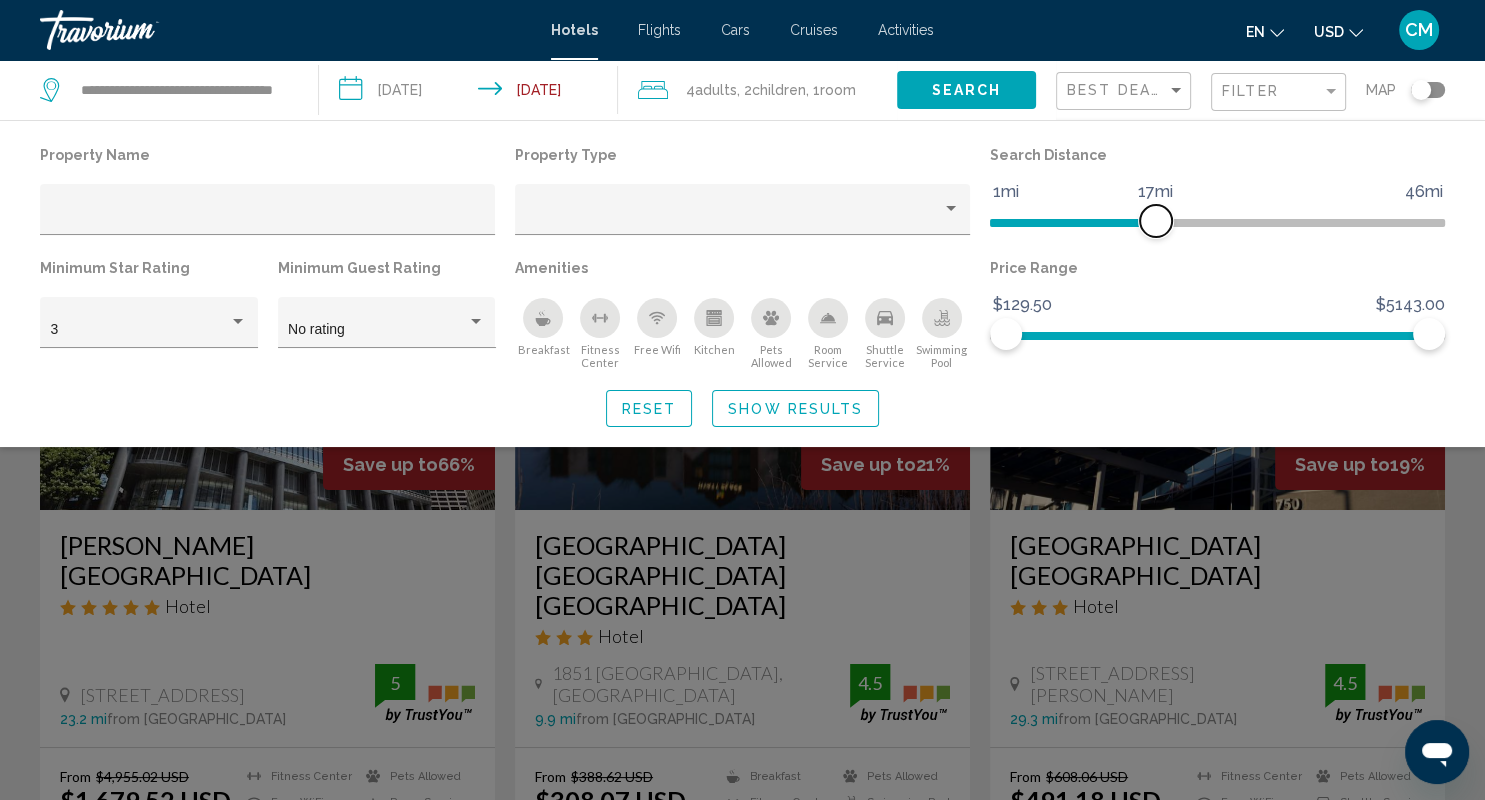 drag, startPoint x: 1270, startPoint y: 222, endPoint x: 1156, endPoint y: 224, distance: 114.01754 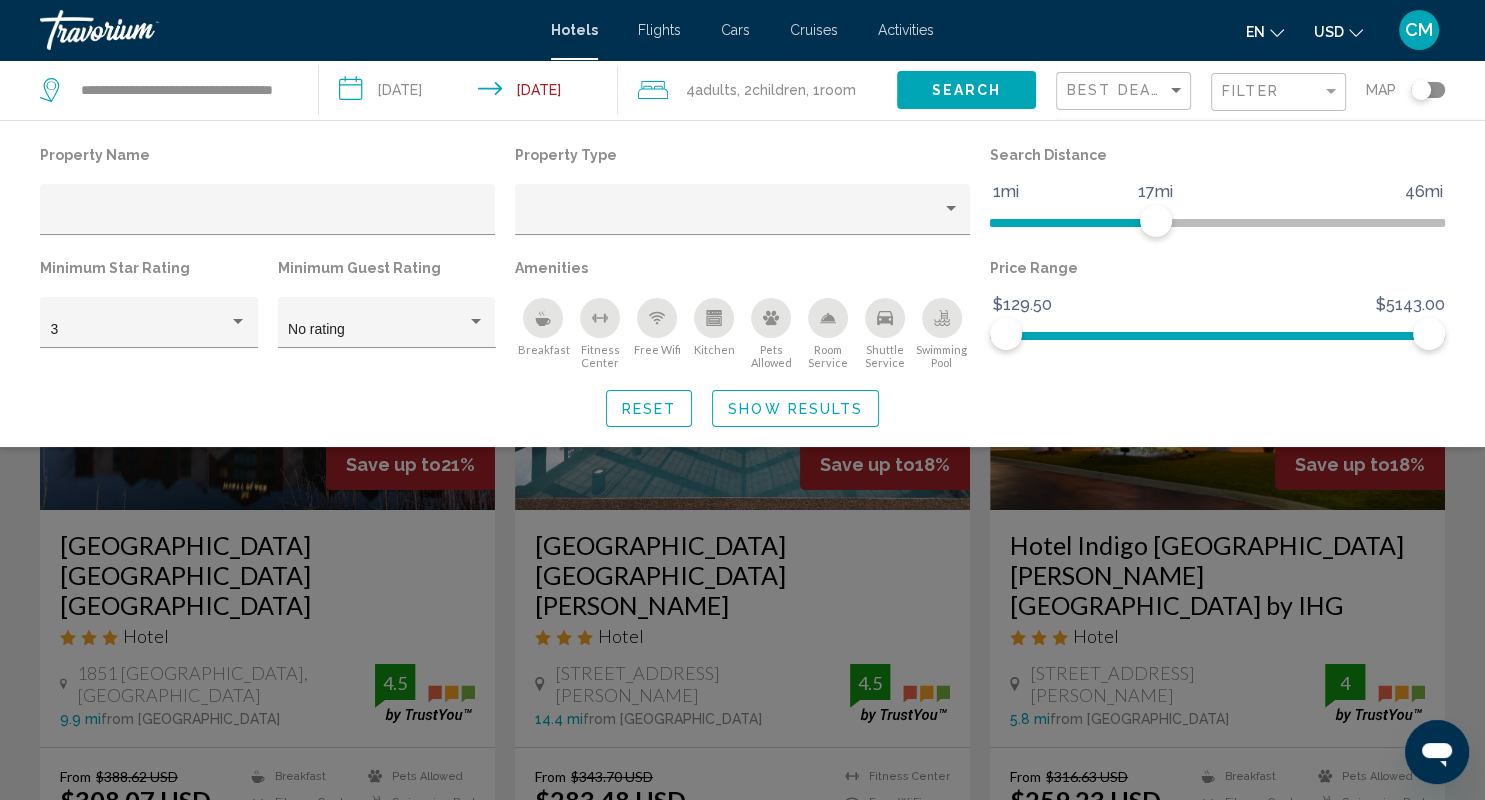 click on "Show Results" 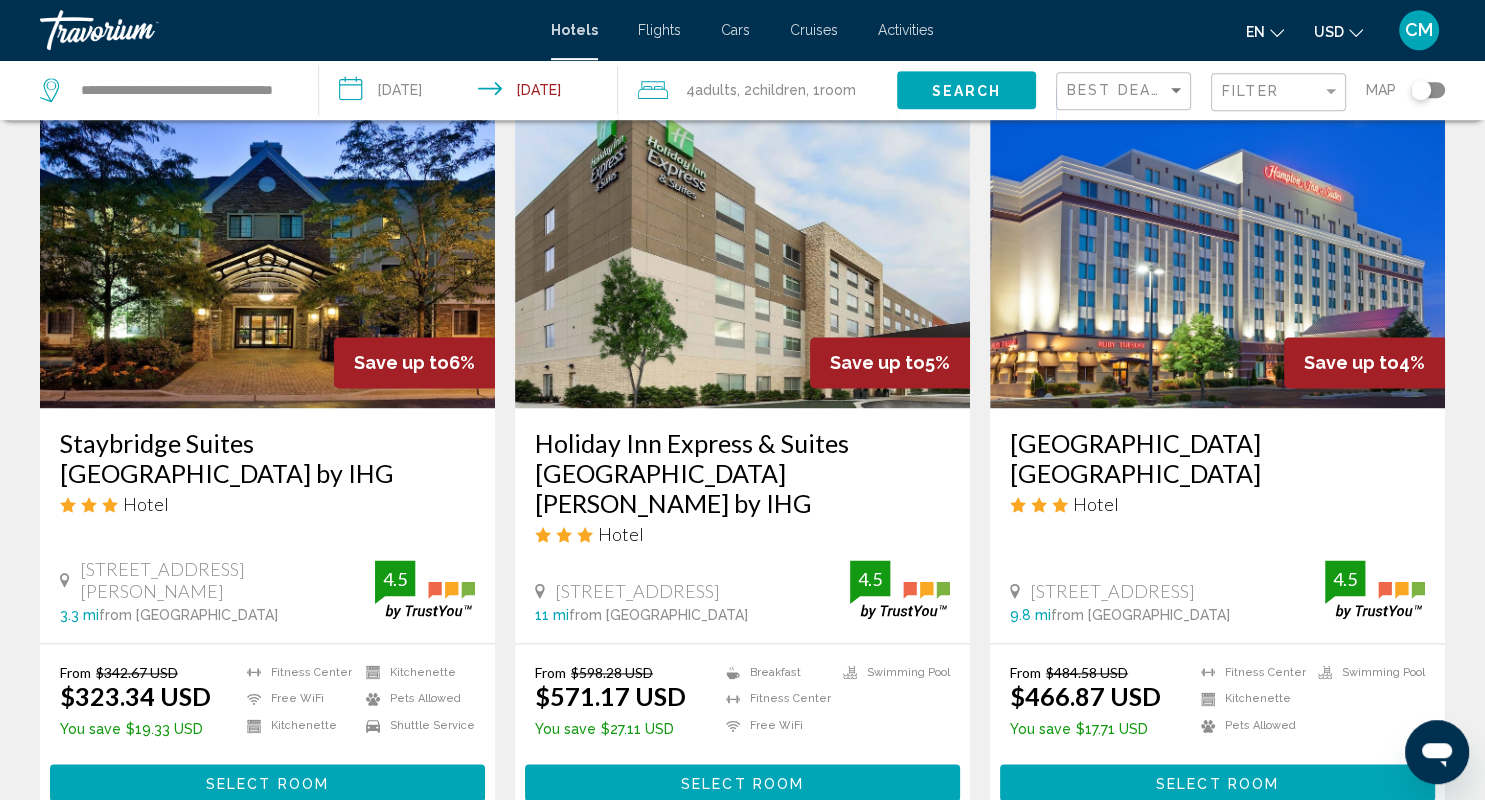 scroll, scrollTop: 2596, scrollLeft: 0, axis: vertical 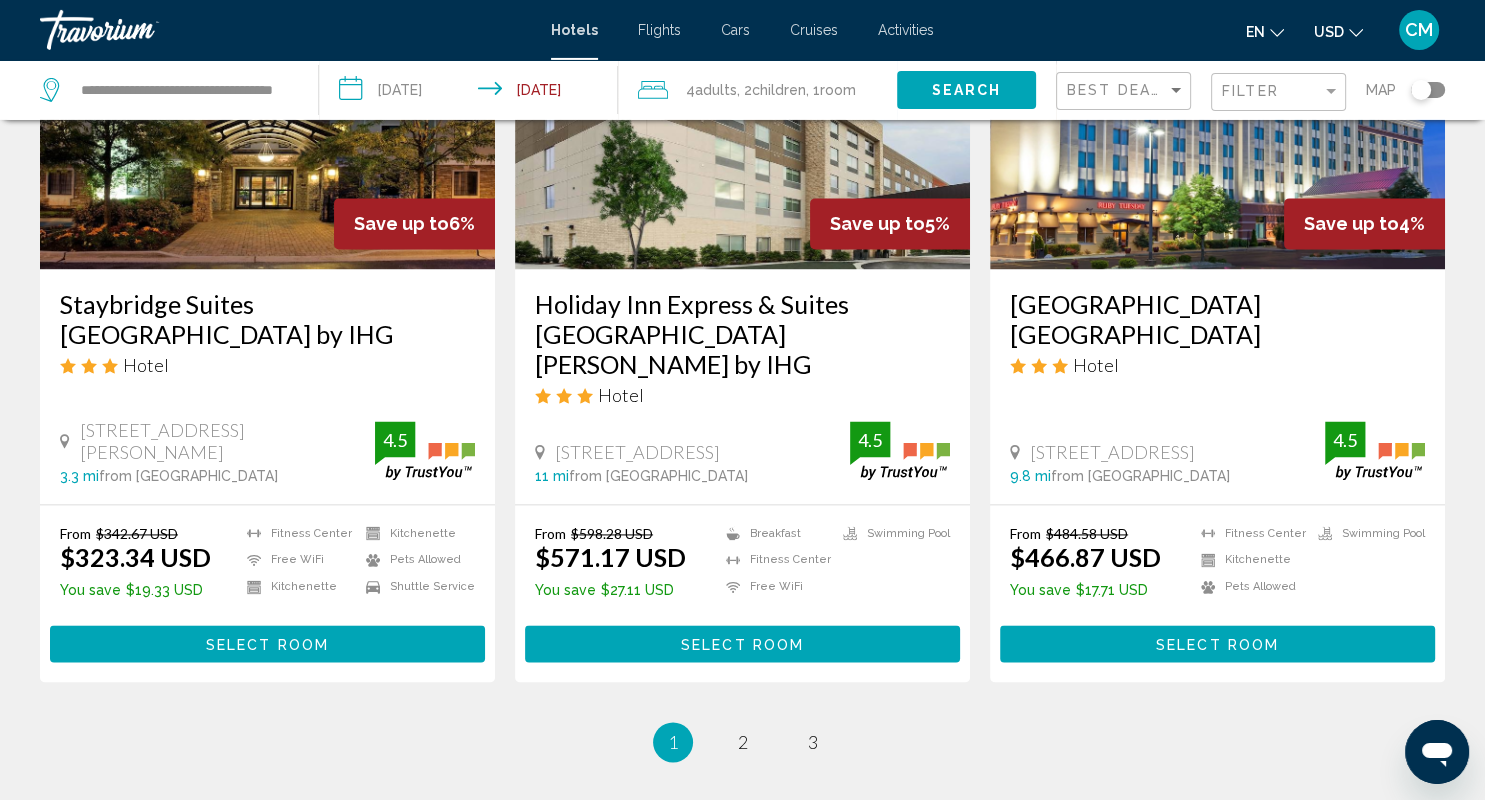 click on "Select Room" at bounding box center (267, 644) 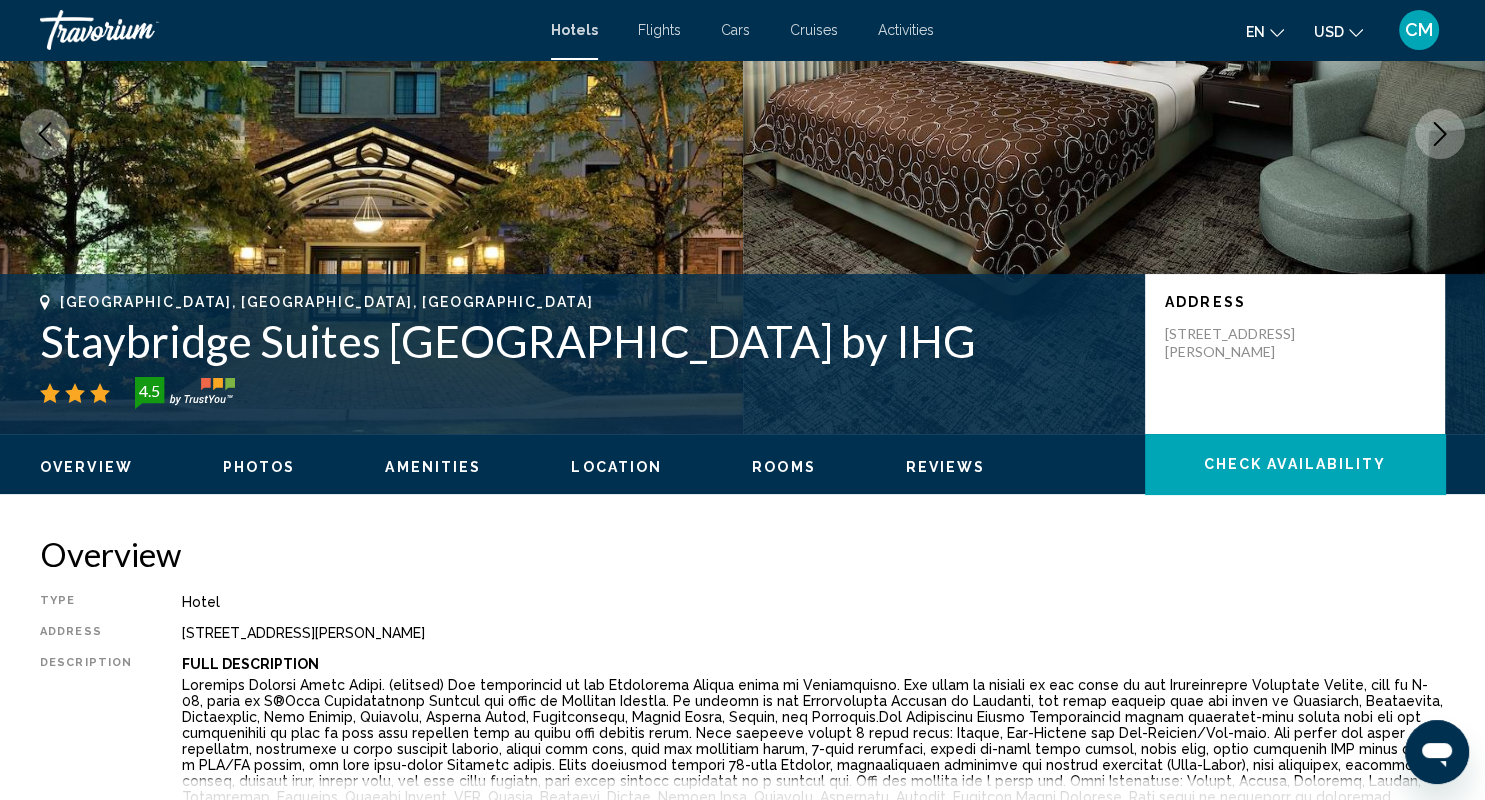 scroll, scrollTop: 216, scrollLeft: 0, axis: vertical 